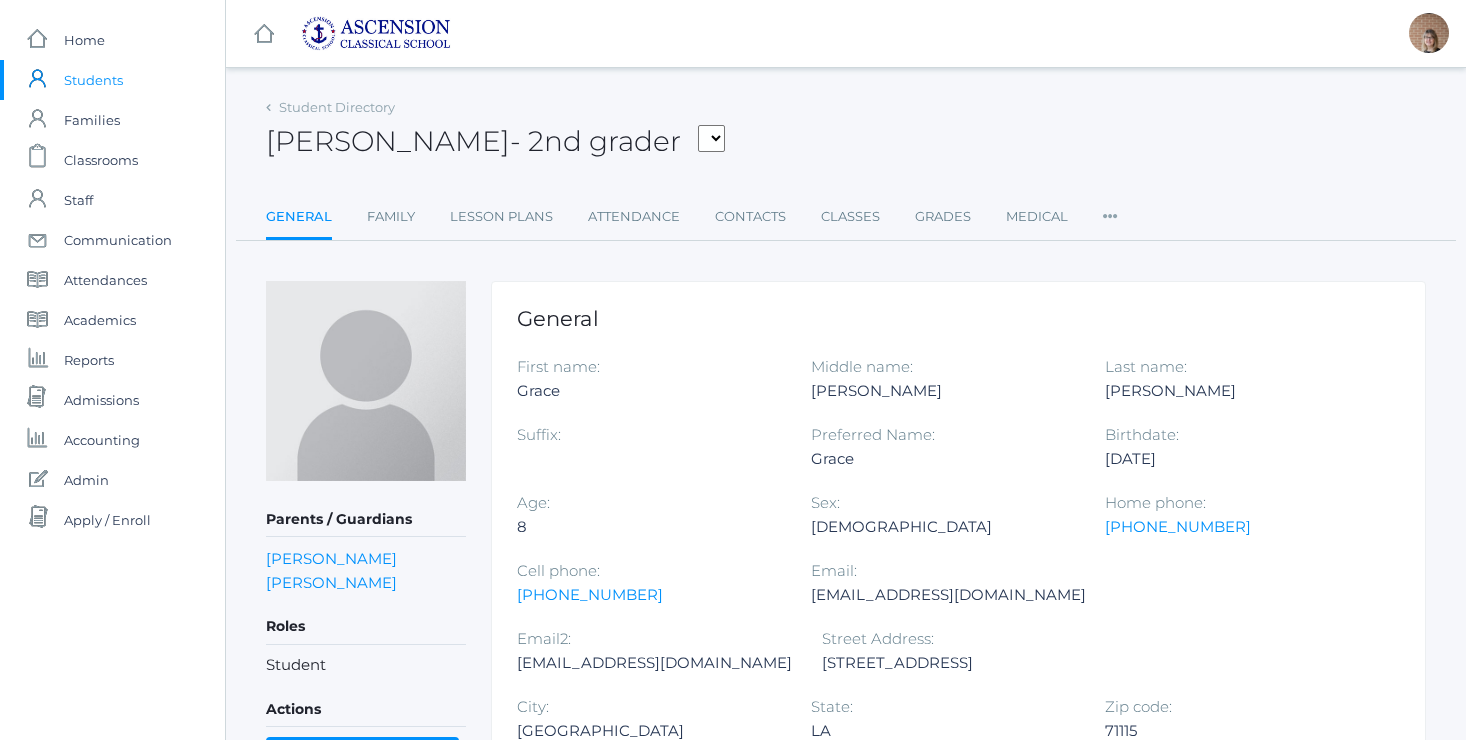 scroll, scrollTop: 0, scrollLeft: 0, axis: both 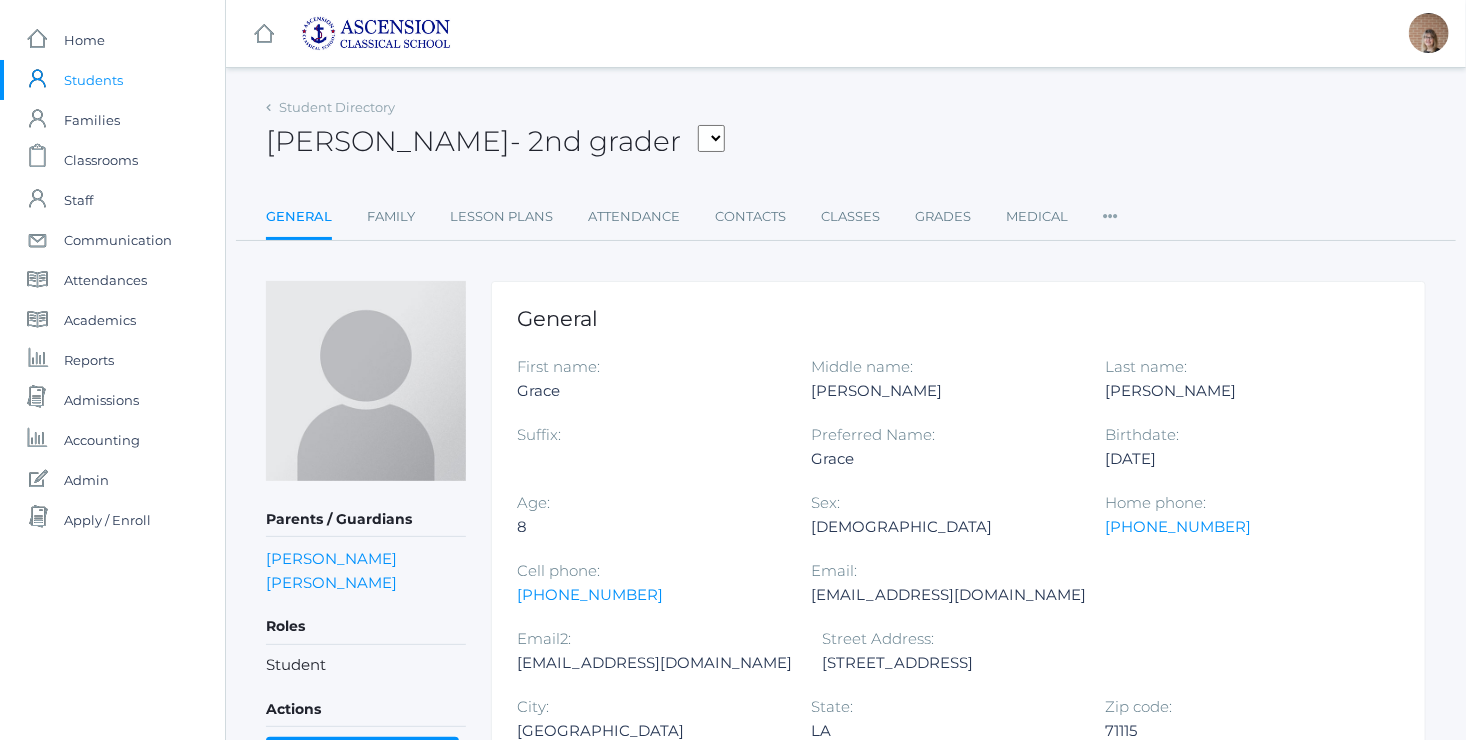 click on "Students" at bounding box center [93, 80] 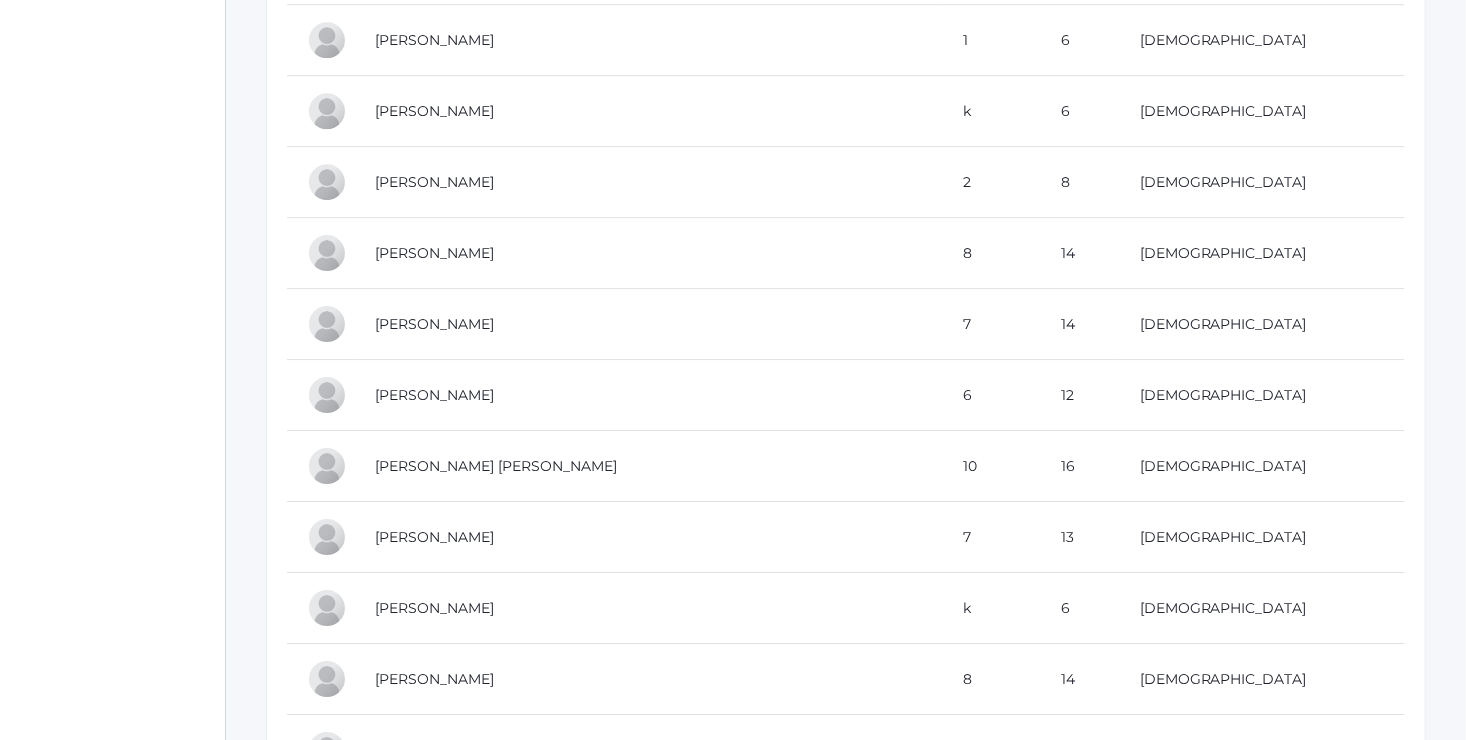 scroll, scrollTop: 2891, scrollLeft: 0, axis: vertical 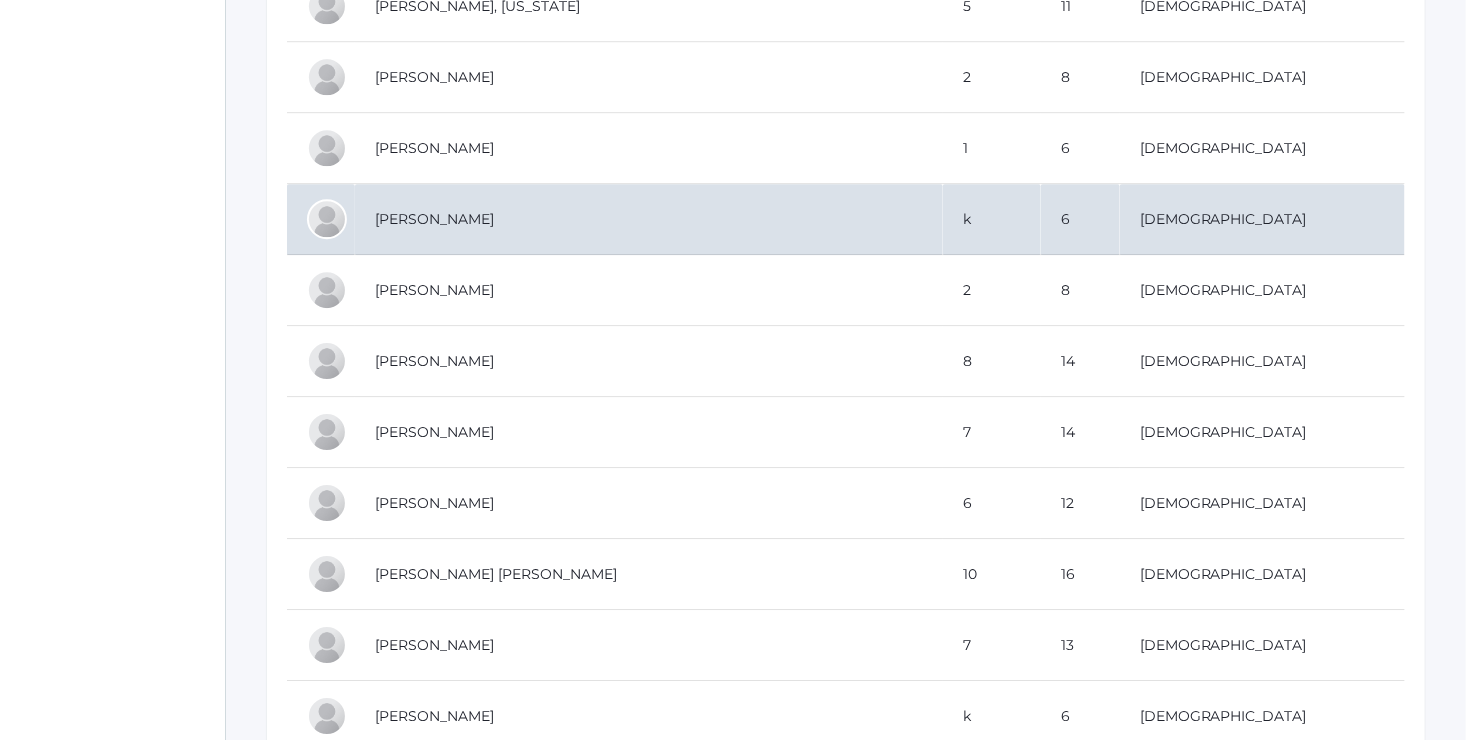 click on "[PERSON_NAME]" at bounding box center [649, 219] 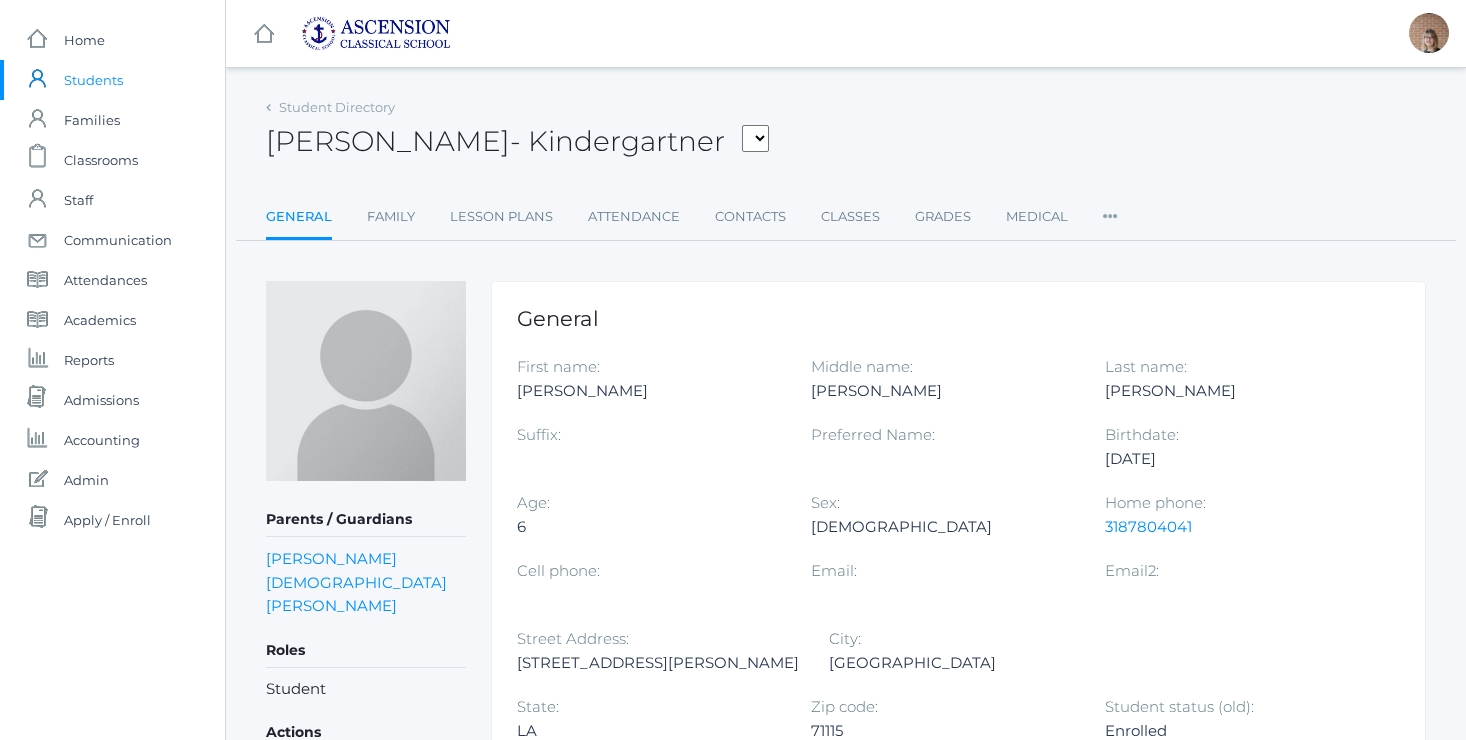 scroll, scrollTop: 0, scrollLeft: 0, axis: both 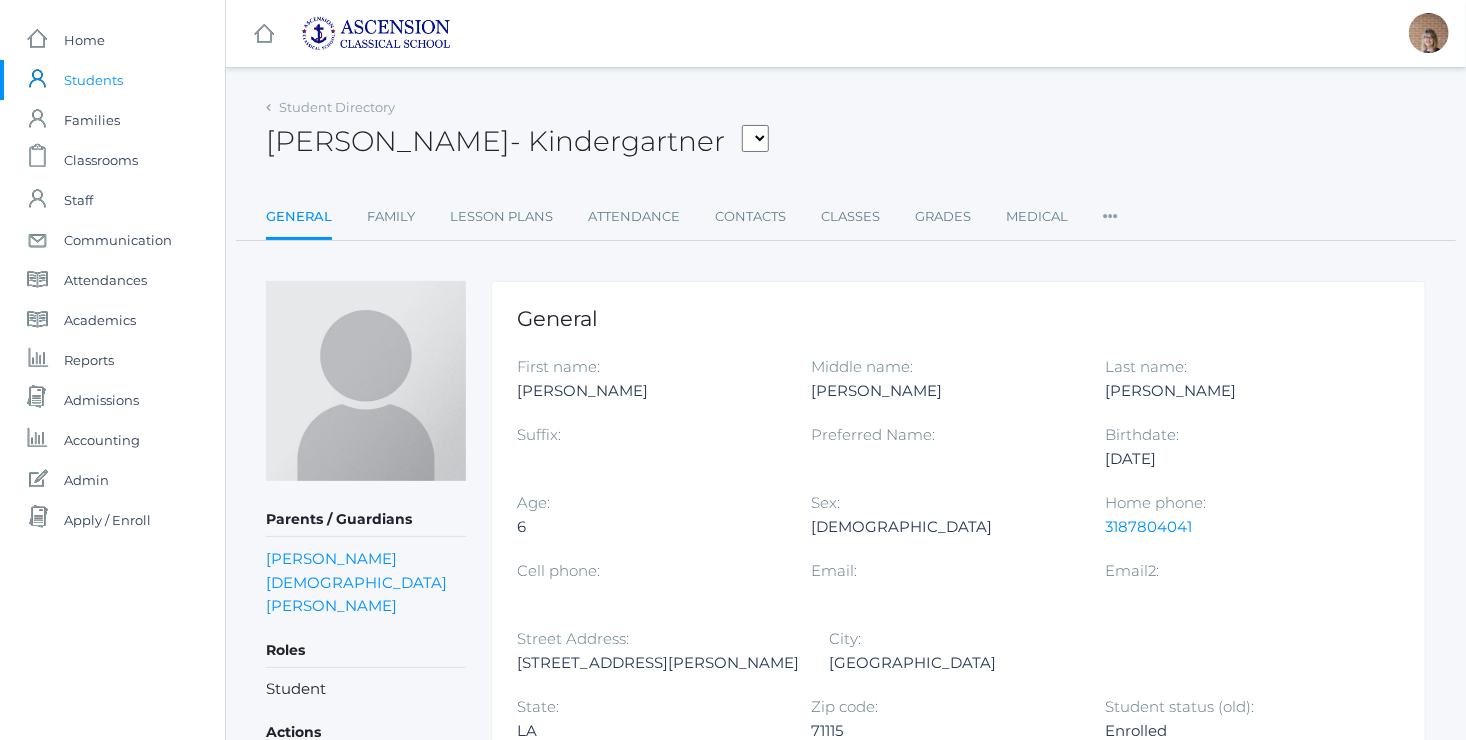 click on "Students" at bounding box center [93, 80] 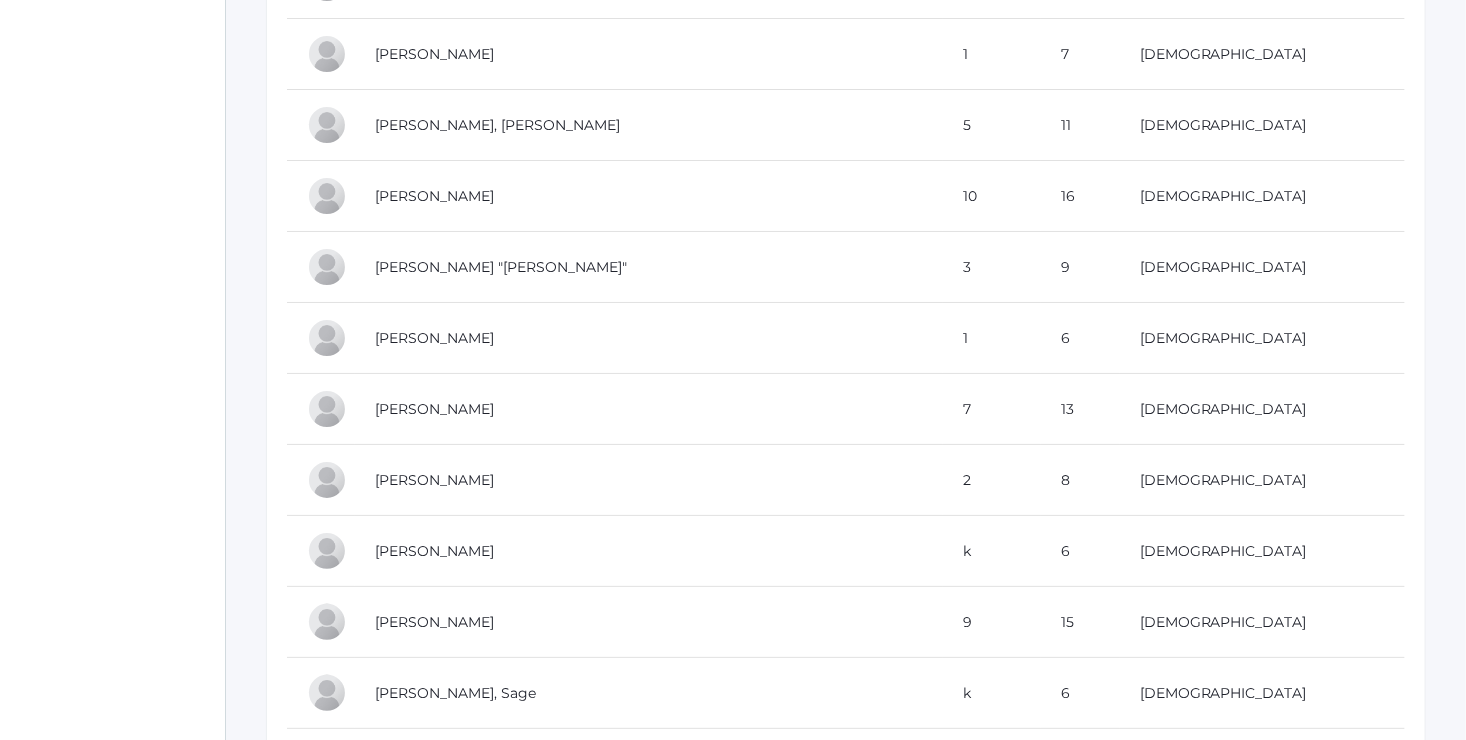 scroll, scrollTop: 7257, scrollLeft: 0, axis: vertical 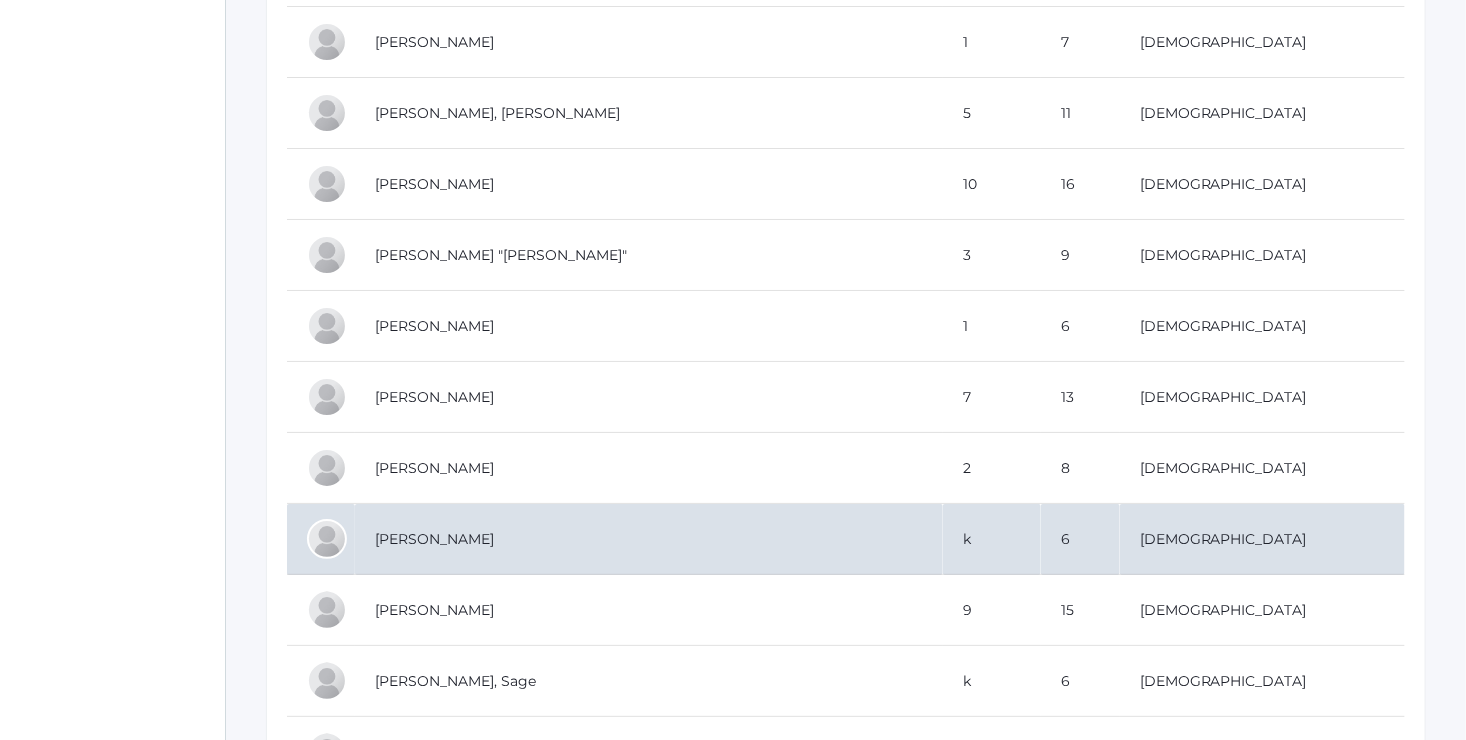 click on "[PERSON_NAME]" at bounding box center [649, 539] 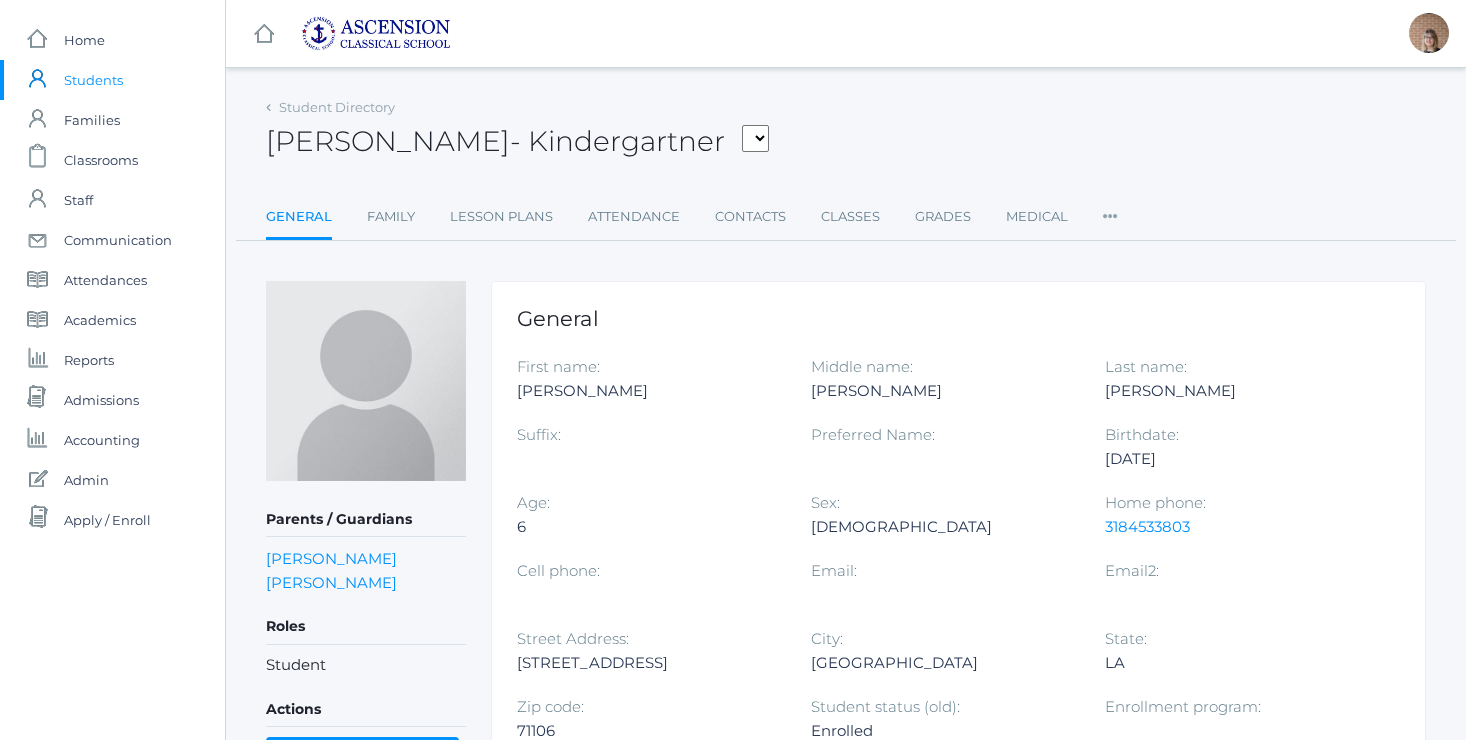 scroll, scrollTop: 0, scrollLeft: 0, axis: both 